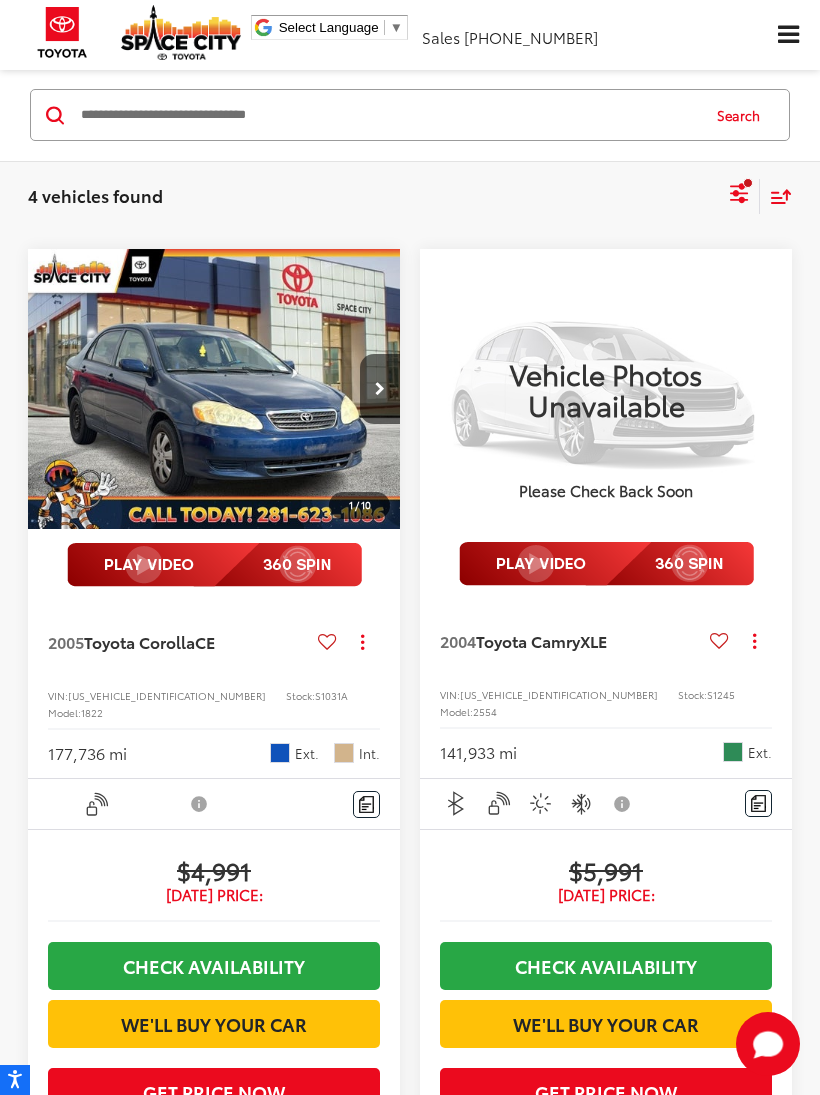 scroll, scrollTop: 0, scrollLeft: 0, axis: both 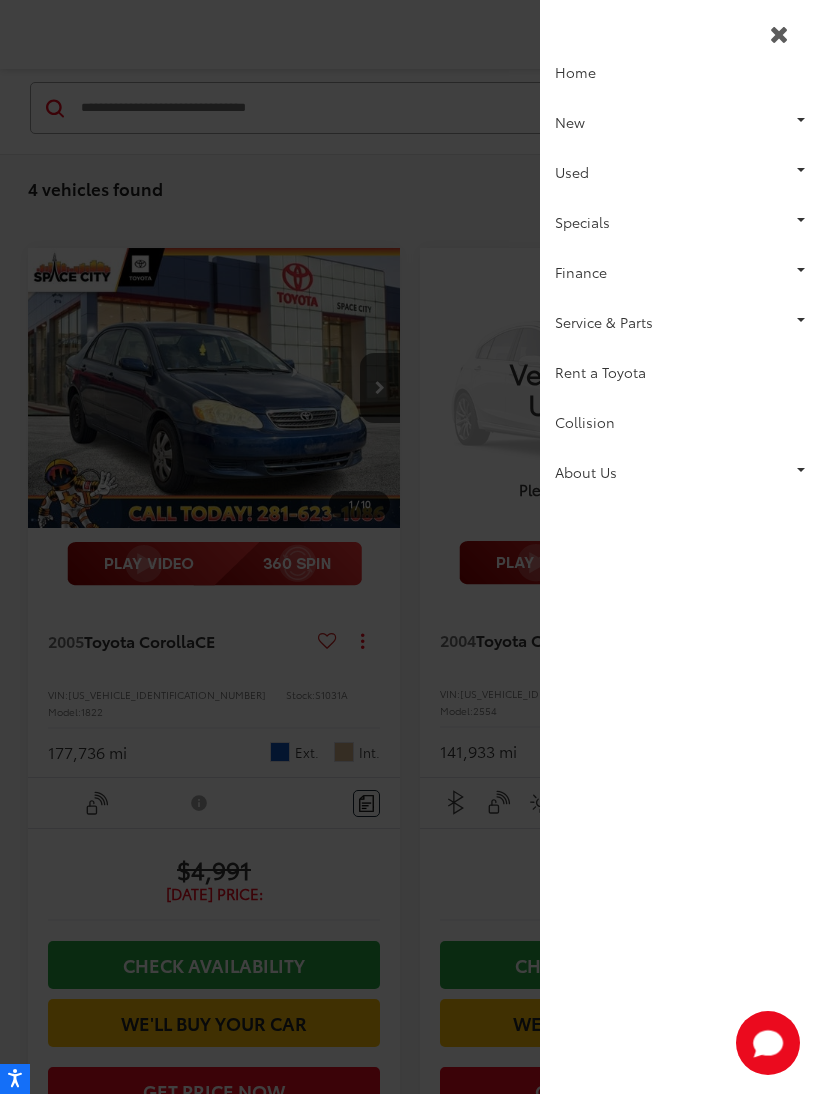 click on "New" at bounding box center [680, 123] 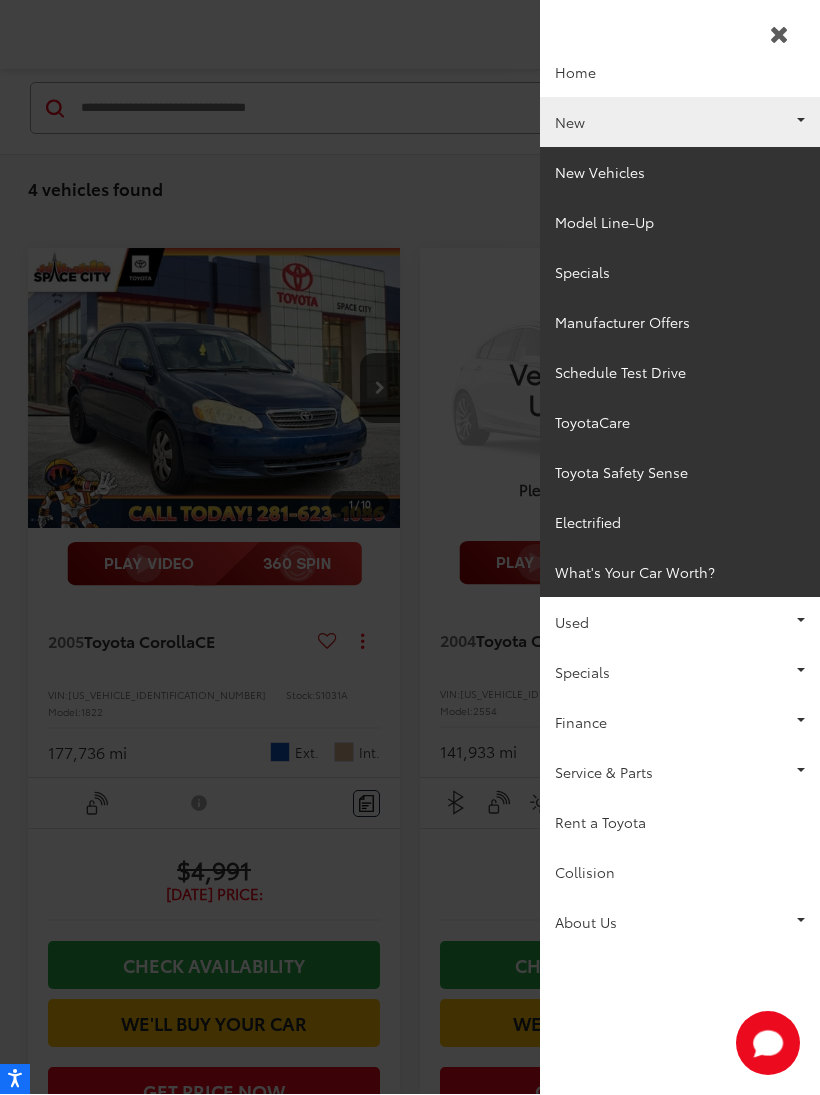 click on "New Vehicles" at bounding box center (680, 173) 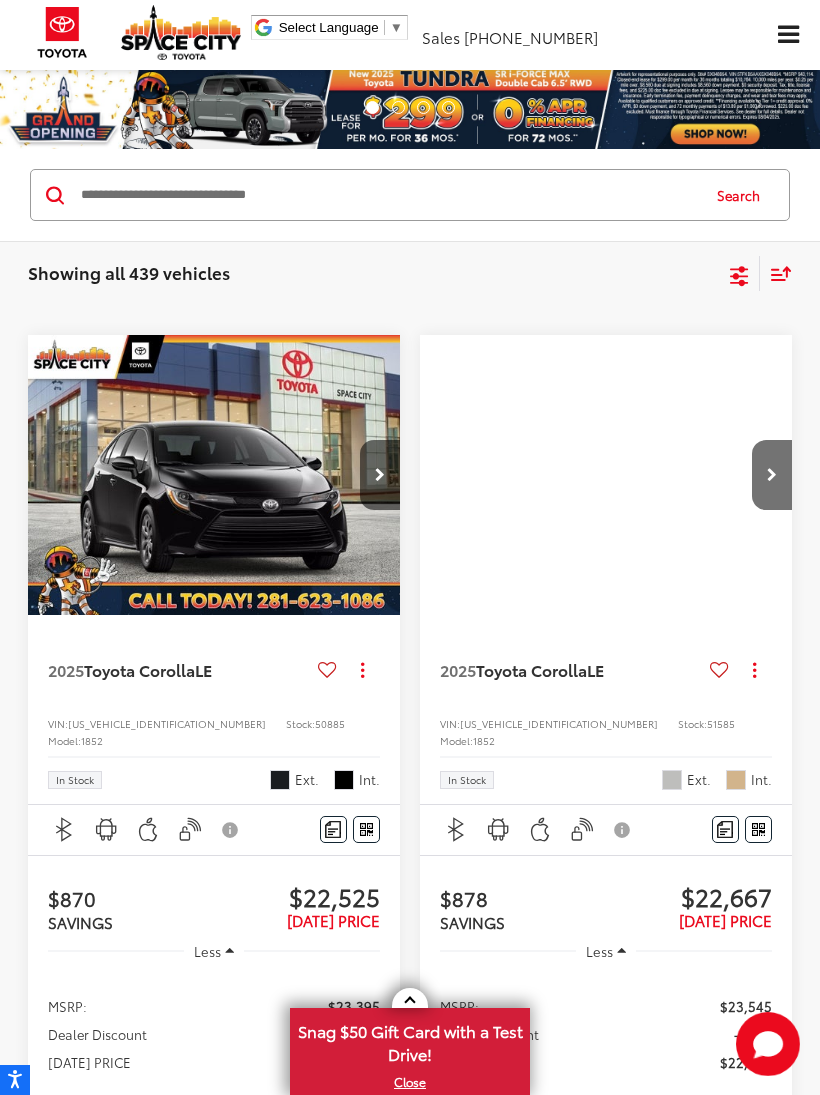scroll, scrollTop: 0, scrollLeft: 0, axis: both 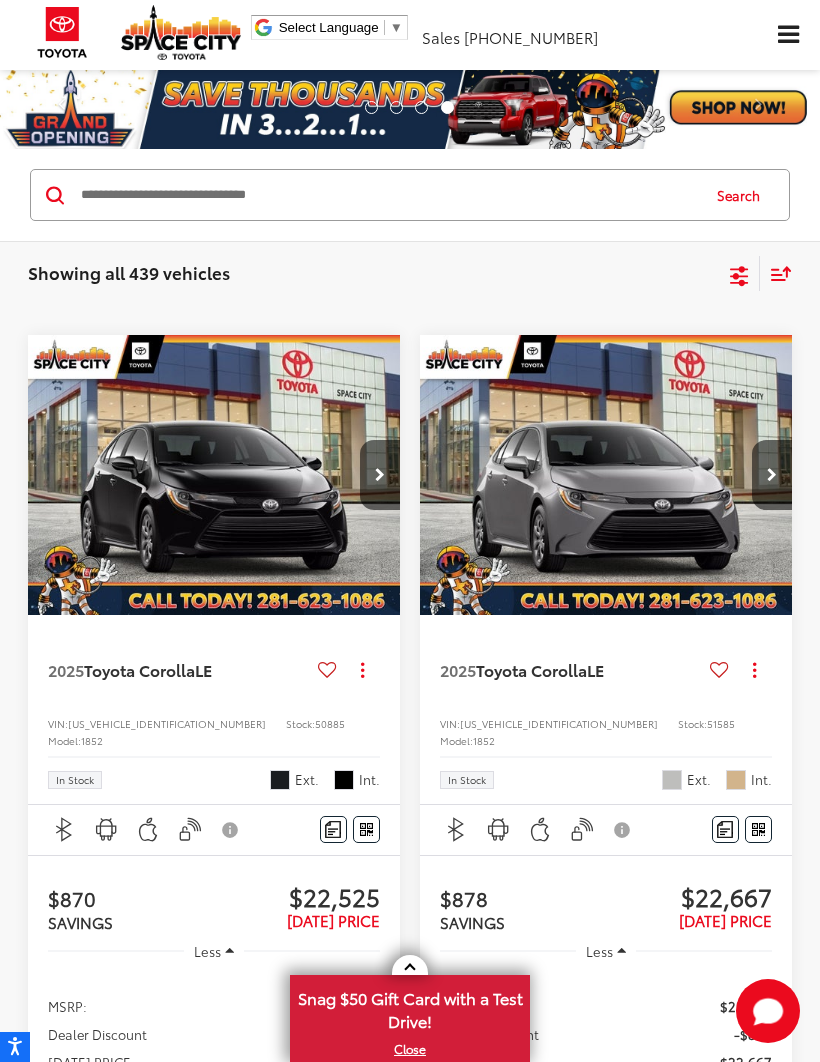 click at bounding box center [388, 195] 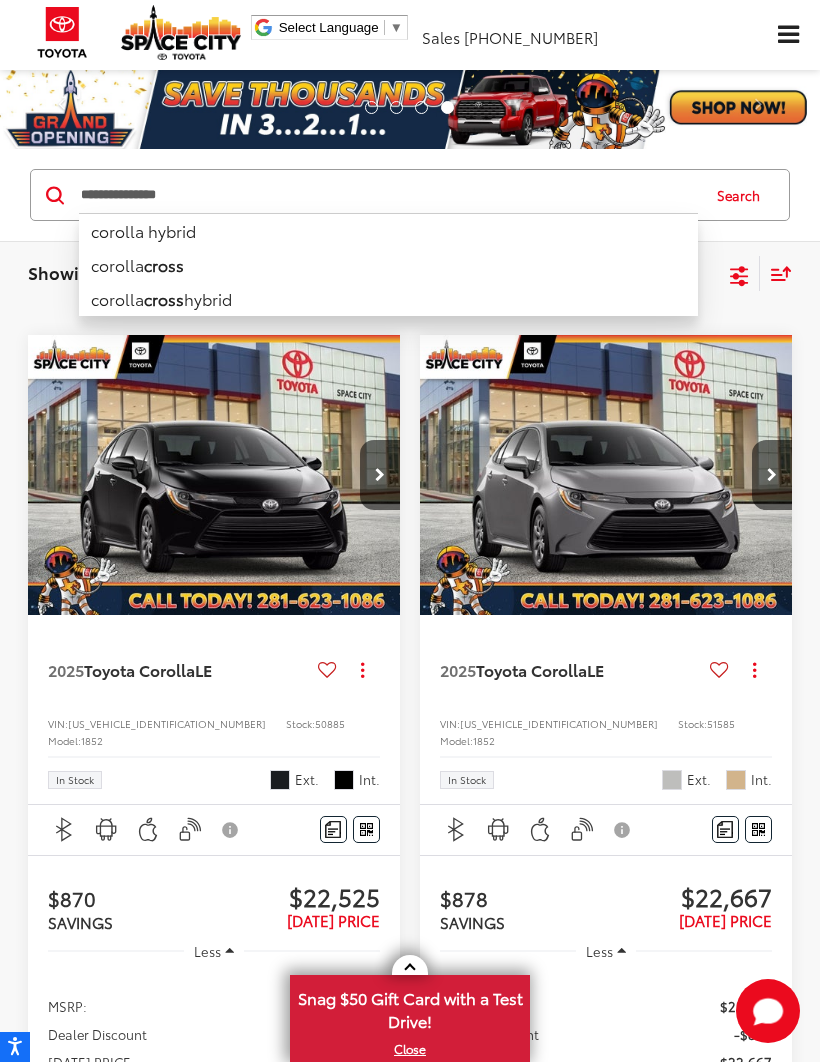 click on "corolla hybrid" at bounding box center [388, 230] 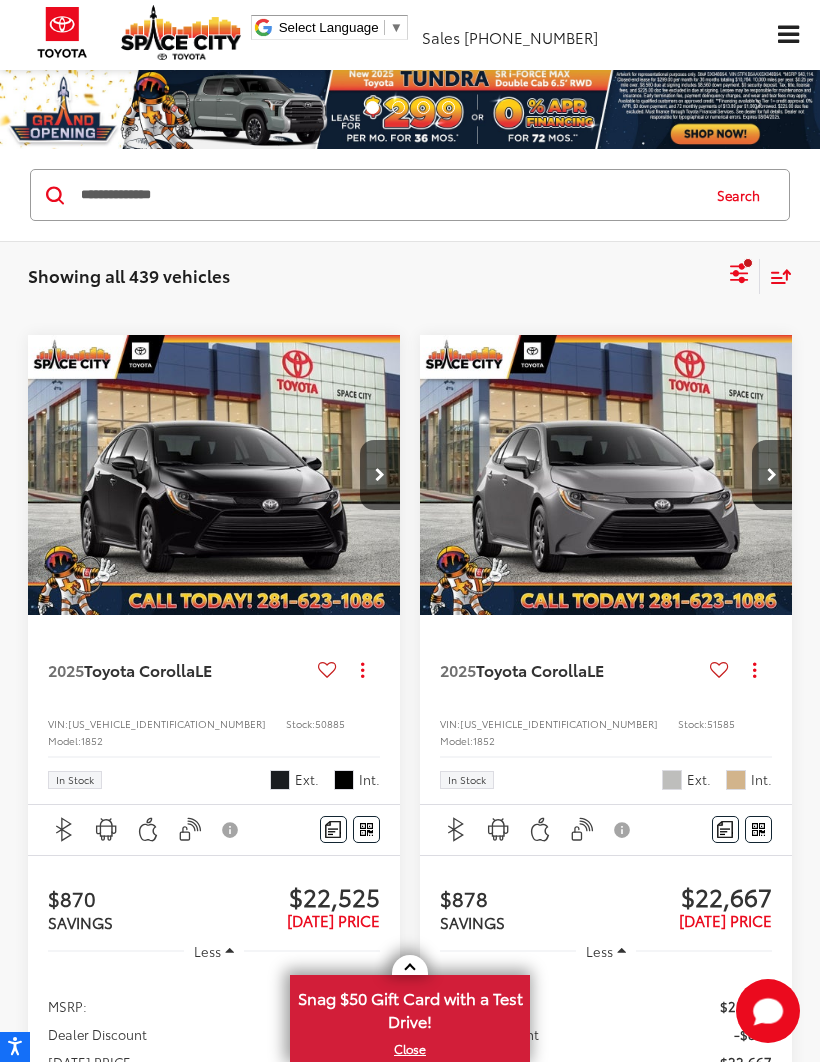 click on "Search" at bounding box center (743, 195) 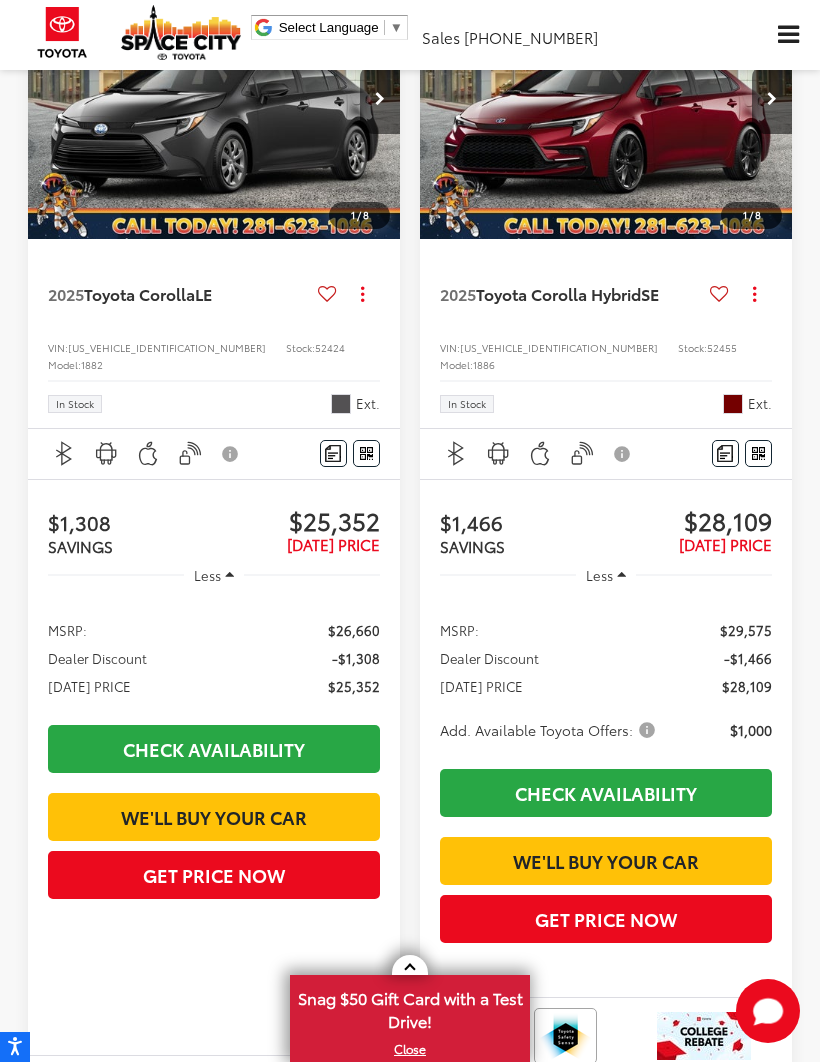 scroll, scrollTop: 231, scrollLeft: 0, axis: vertical 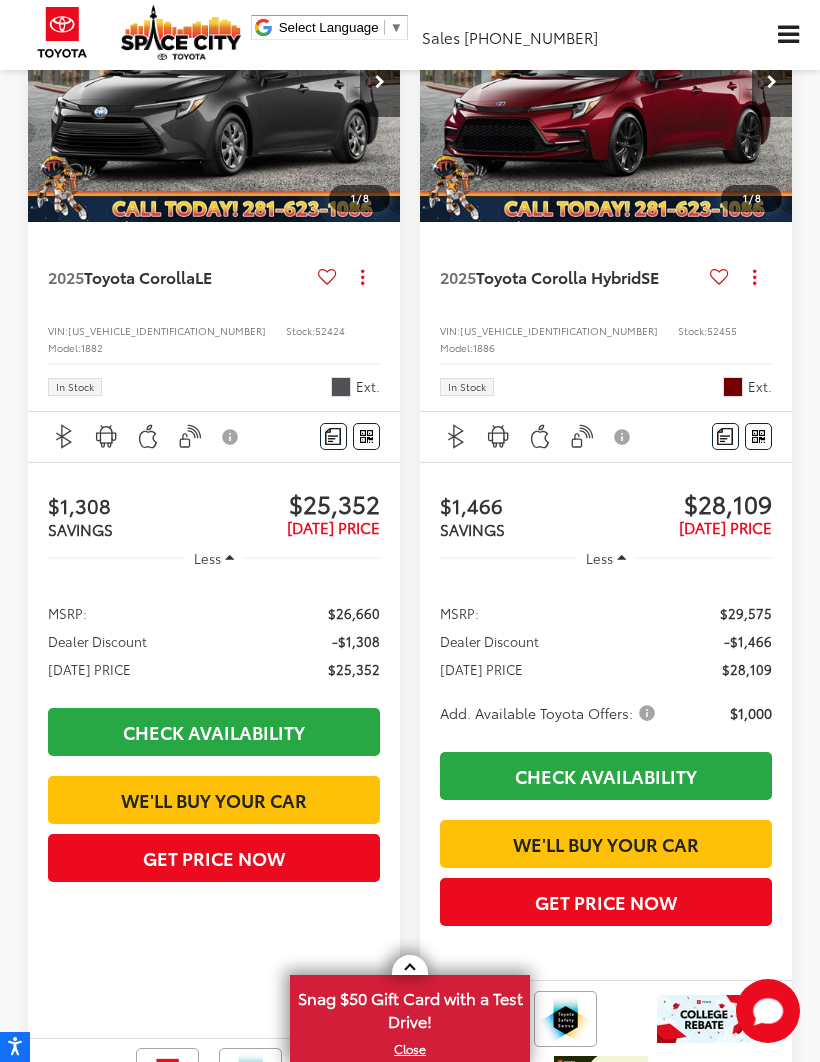 click on "Check Availability" at bounding box center (214, 732) 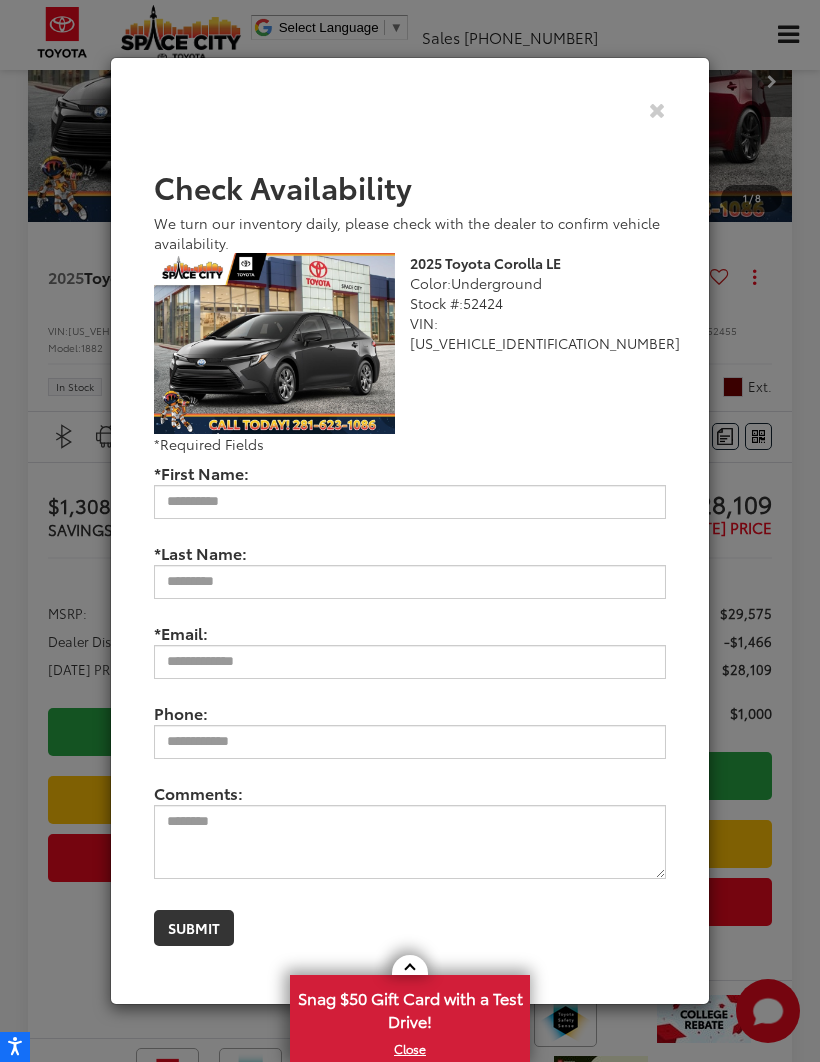 click at bounding box center (657, 109) 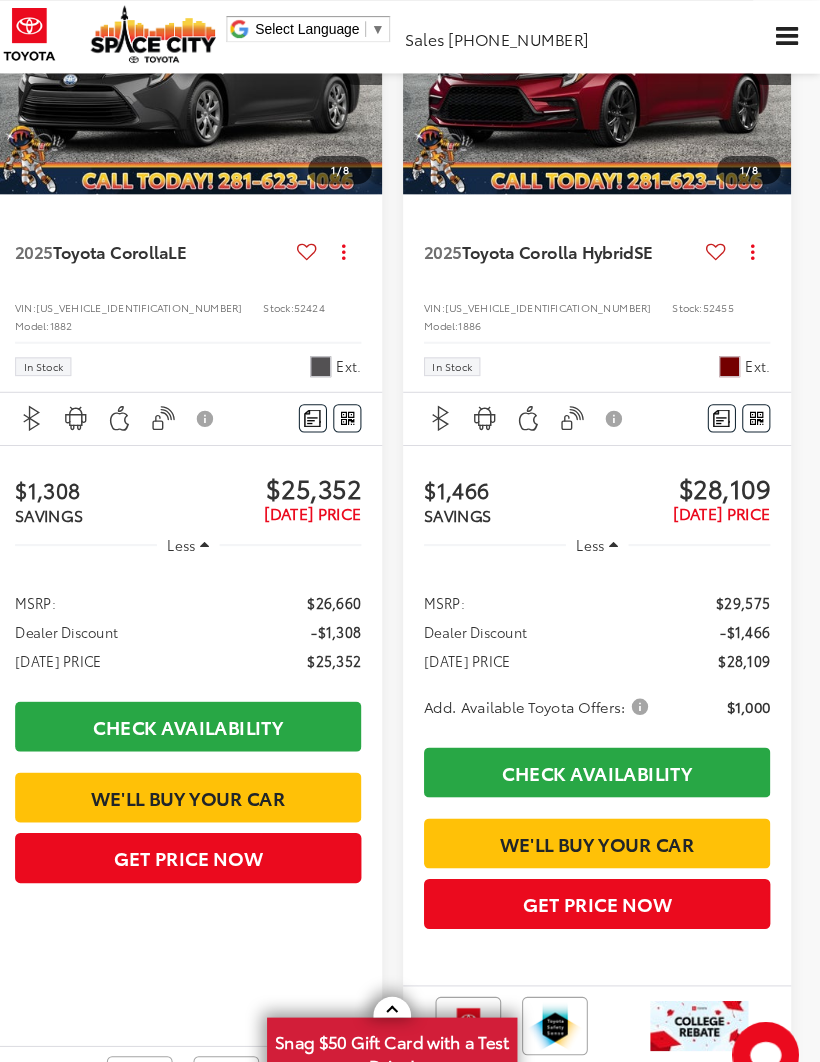 scroll, scrollTop: 265, scrollLeft: 0, axis: vertical 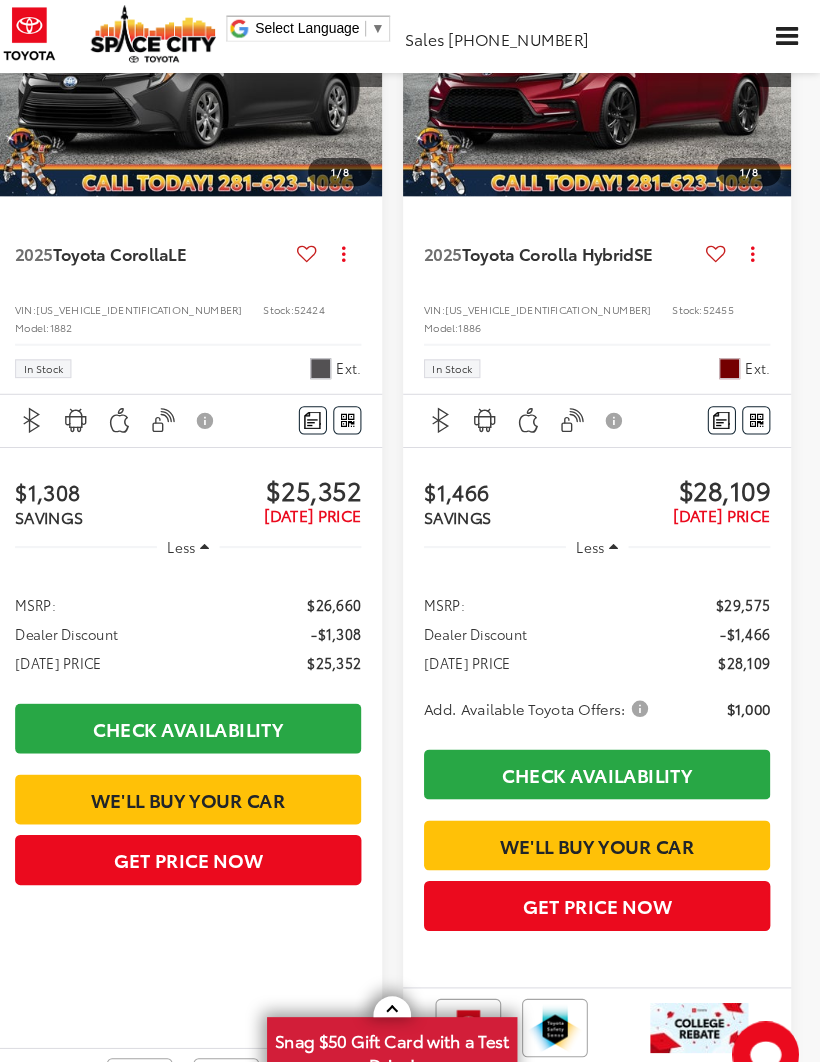 click on "Add. Available Toyota Offers:" at bounding box center (549, 679) 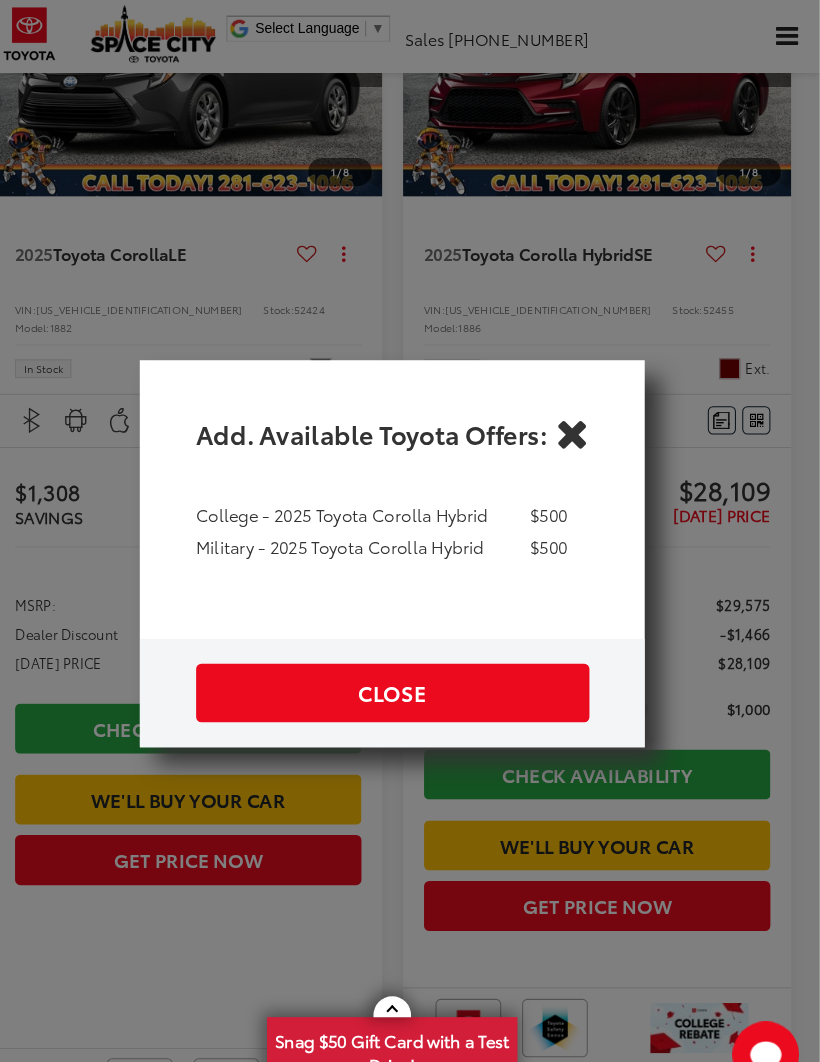 click on "Close" at bounding box center (410, 665) 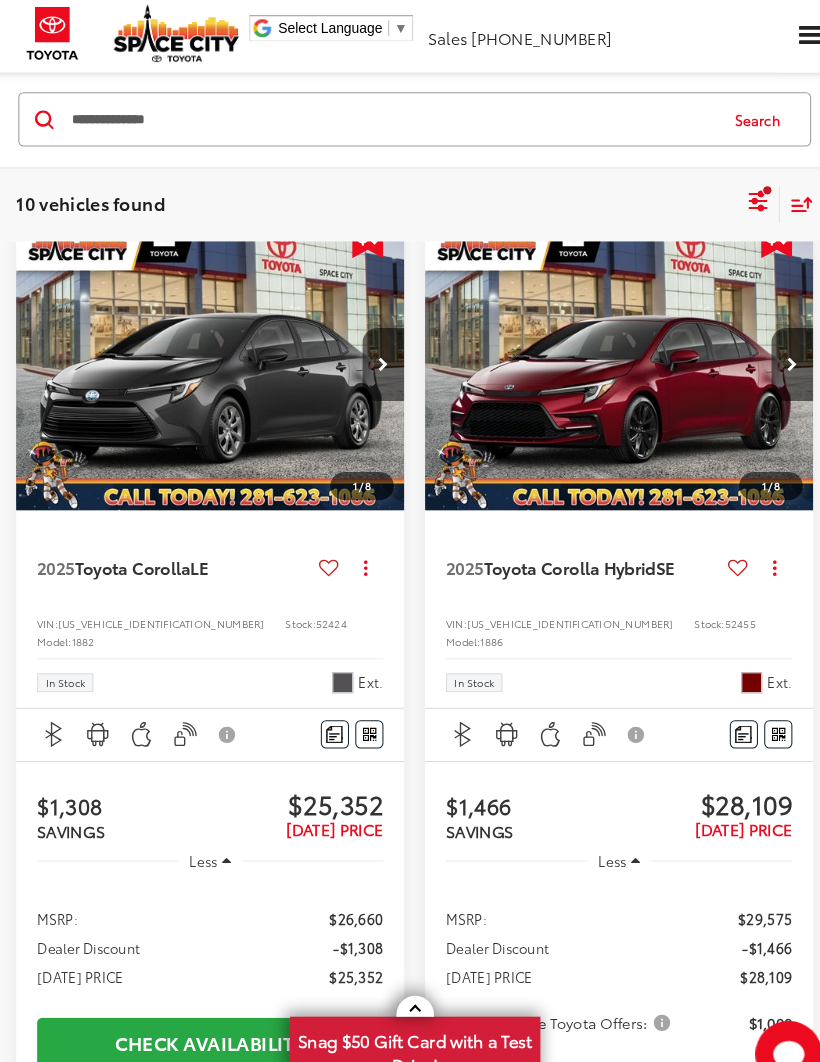 scroll, scrollTop: 0, scrollLeft: 0, axis: both 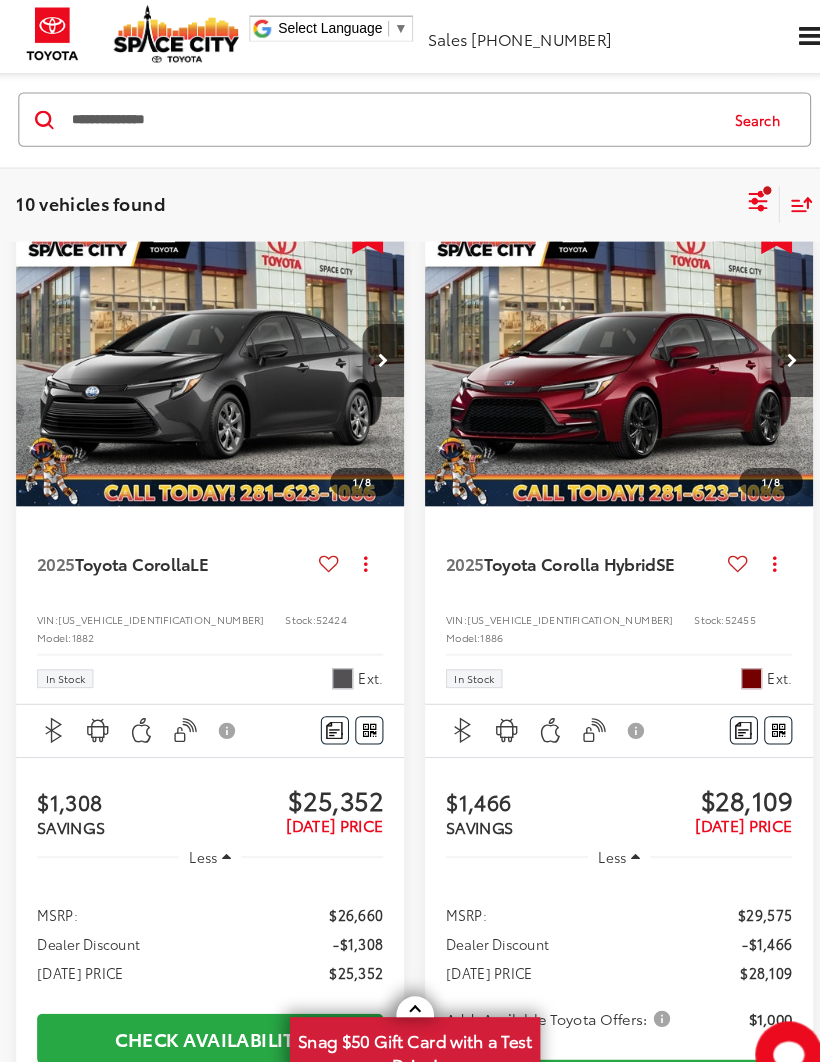 click on "Disclaimer" at bounding box center (623, 701) 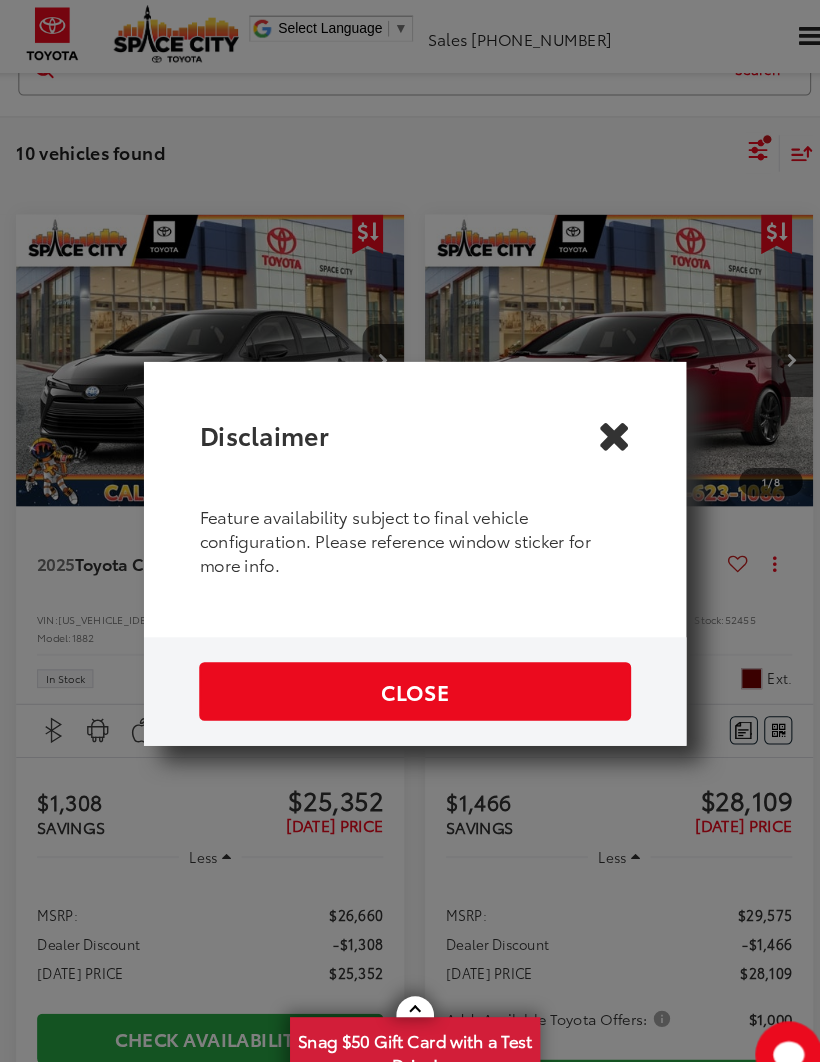 click on "Close" at bounding box center (409, 663) 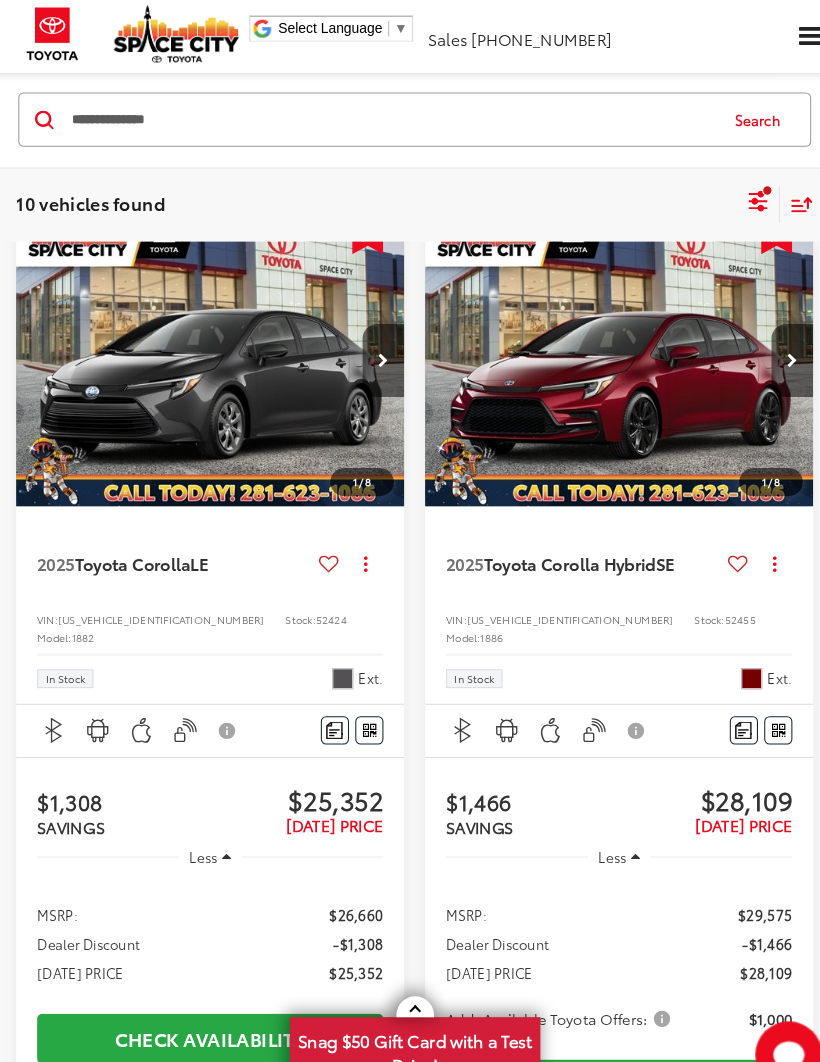 click at bounding box center [581, 700] 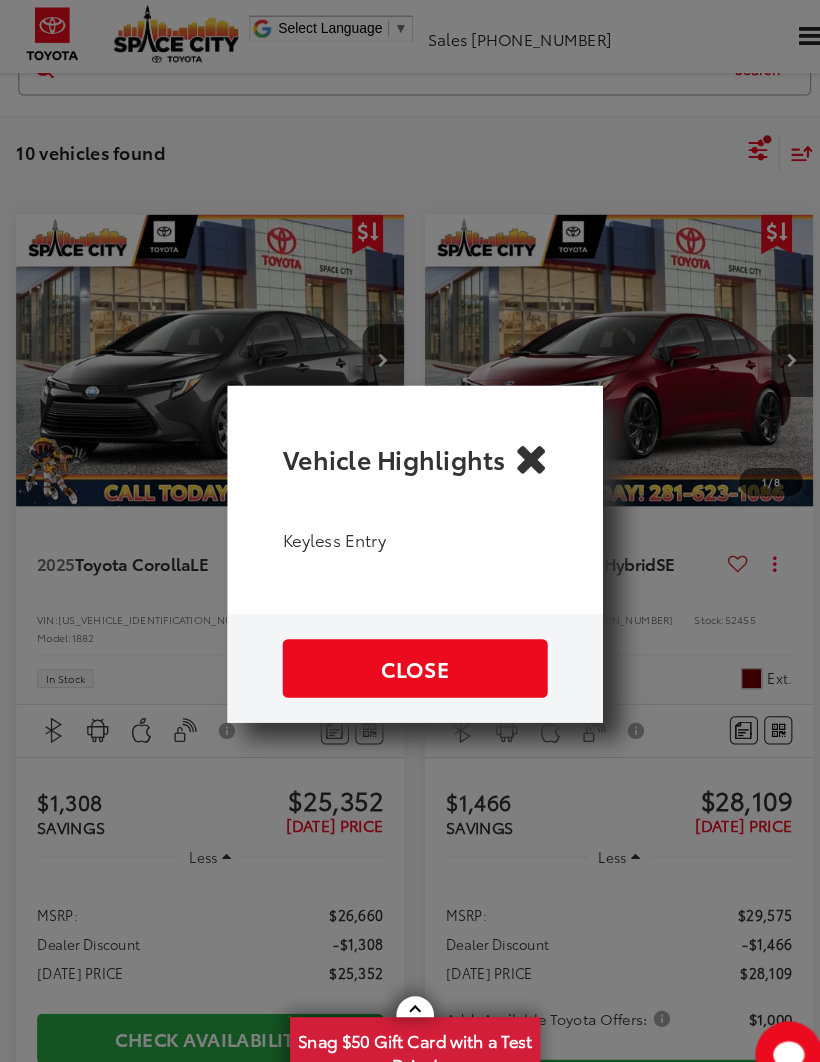 click on "Close" at bounding box center [410, 640] 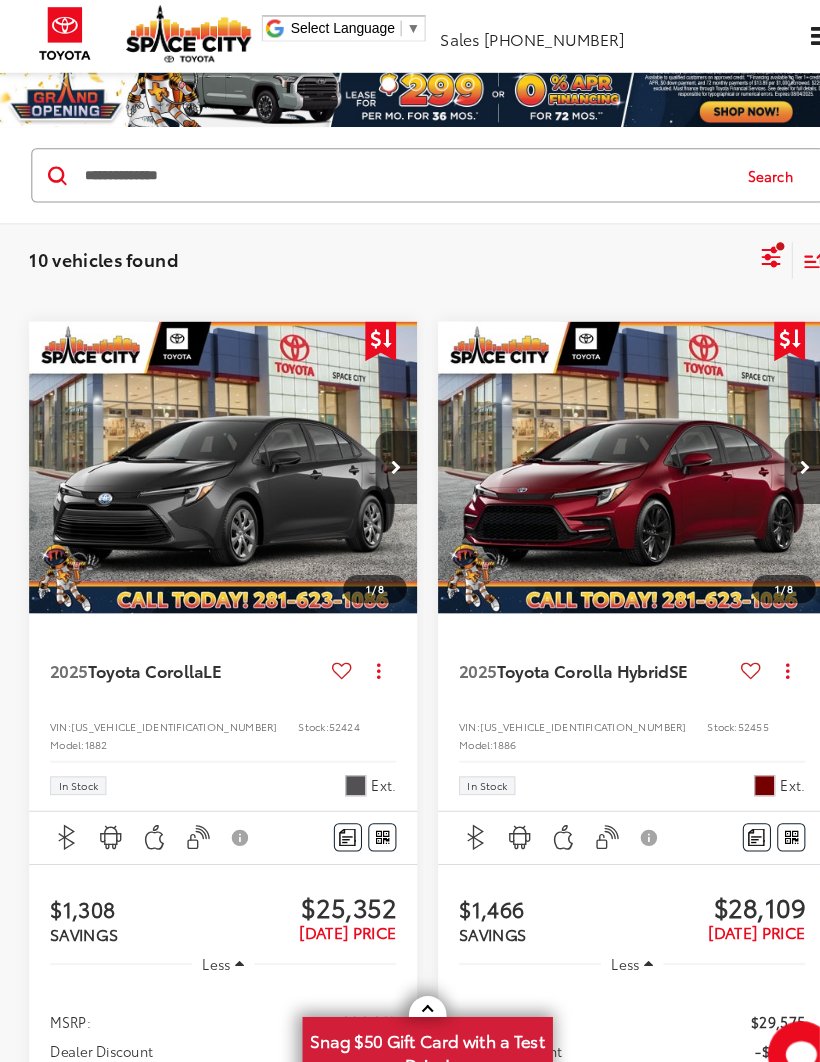 scroll, scrollTop: 0, scrollLeft: 0, axis: both 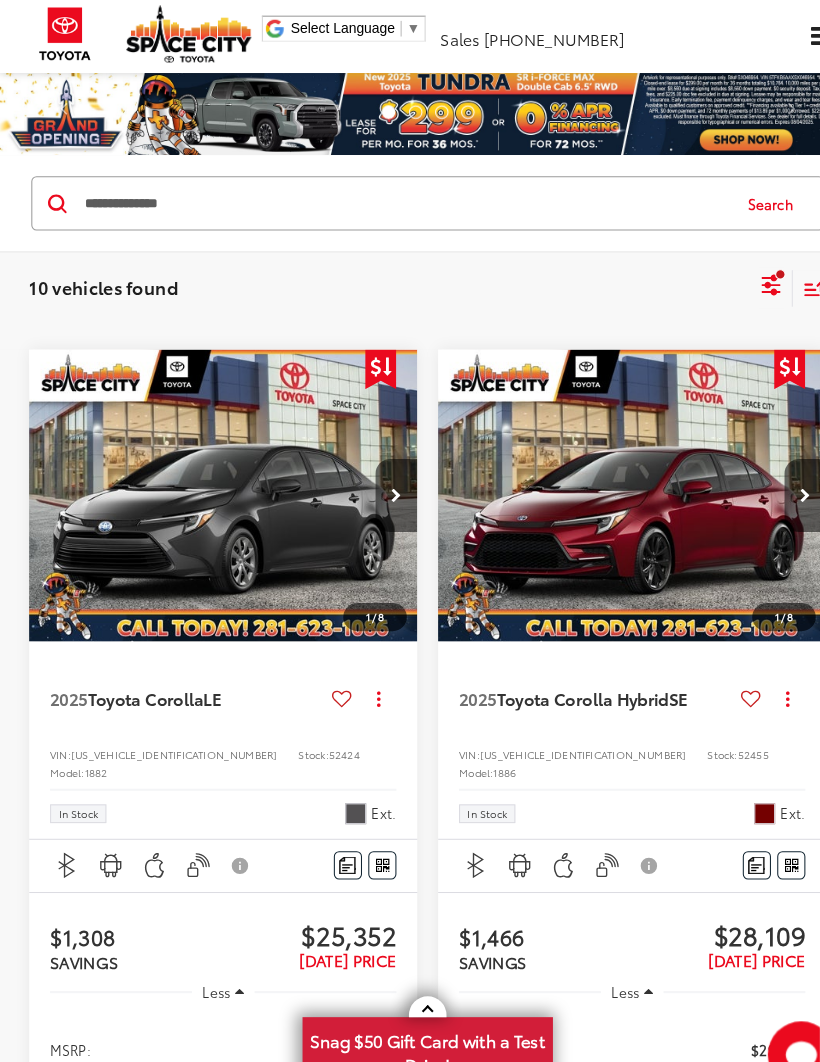 click on "**********" at bounding box center (388, 195) 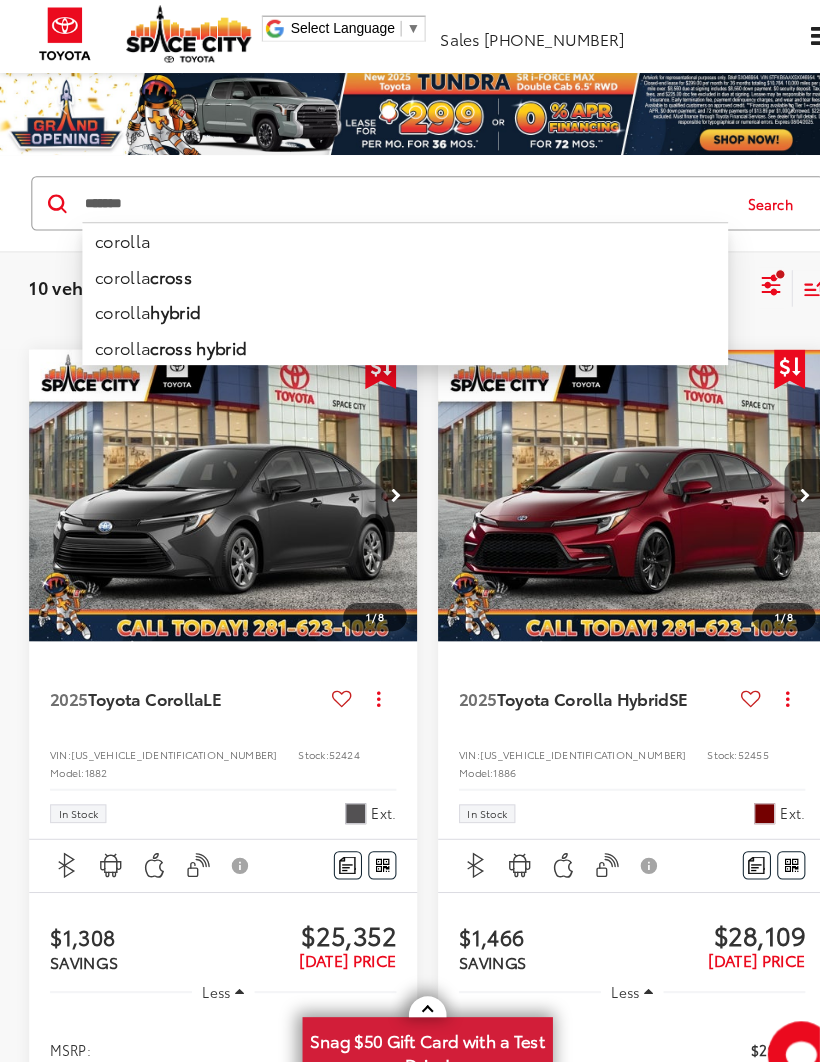type on "*******" 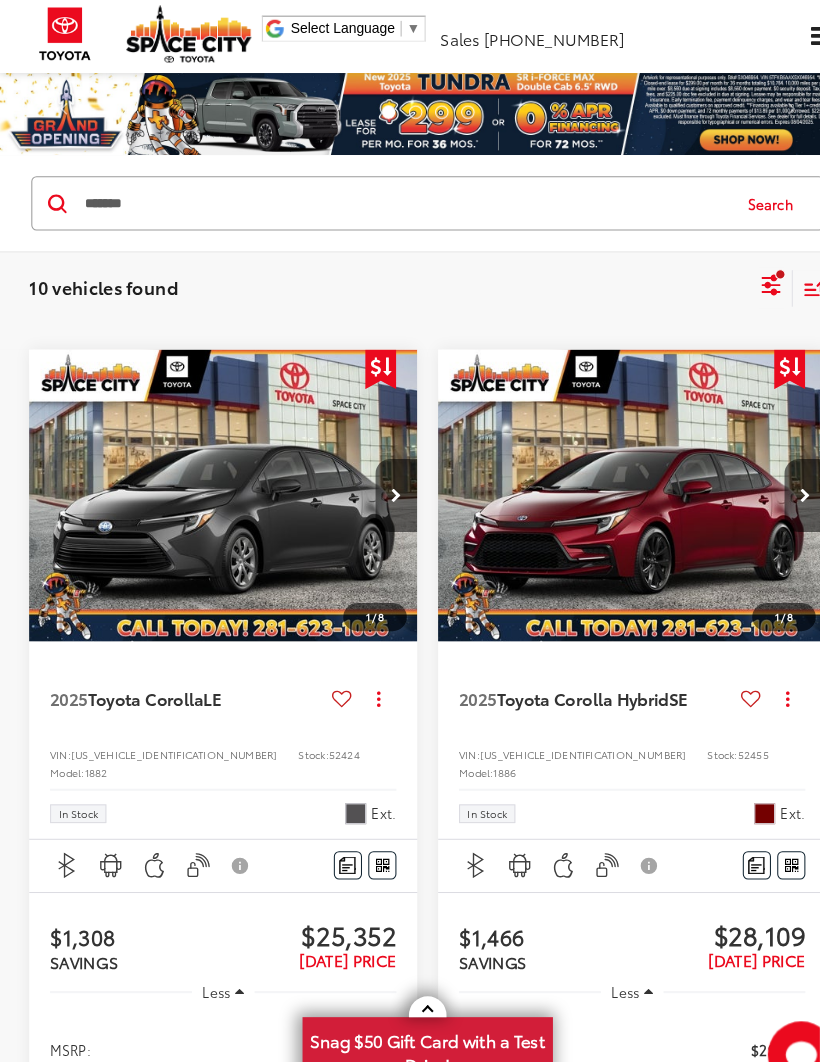 click on "Search" at bounding box center [743, 195] 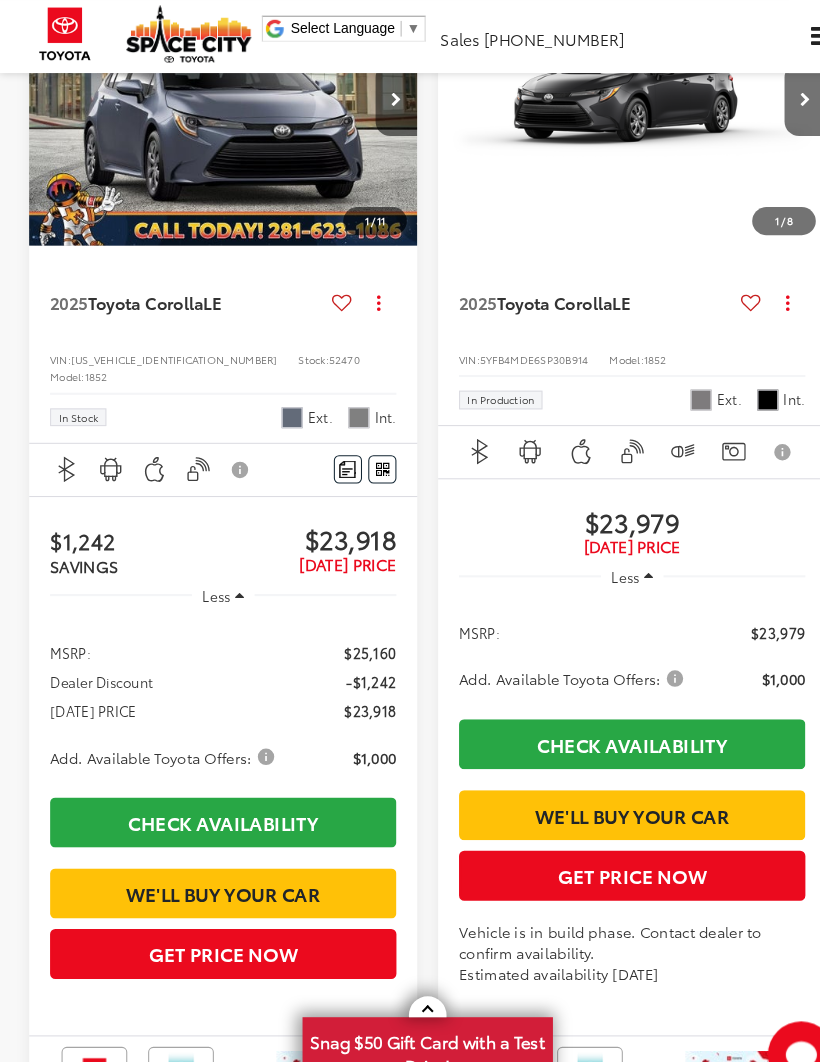 scroll, scrollTop: 3985, scrollLeft: 0, axis: vertical 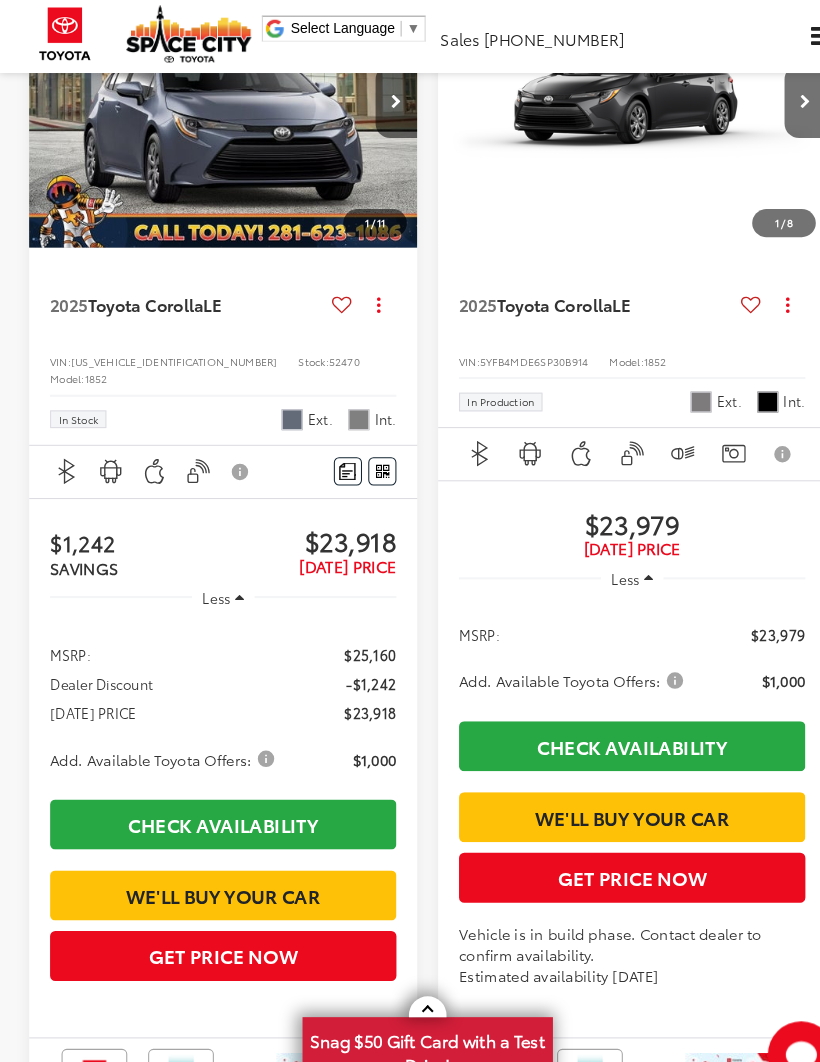 click at bounding box center [654, 434] 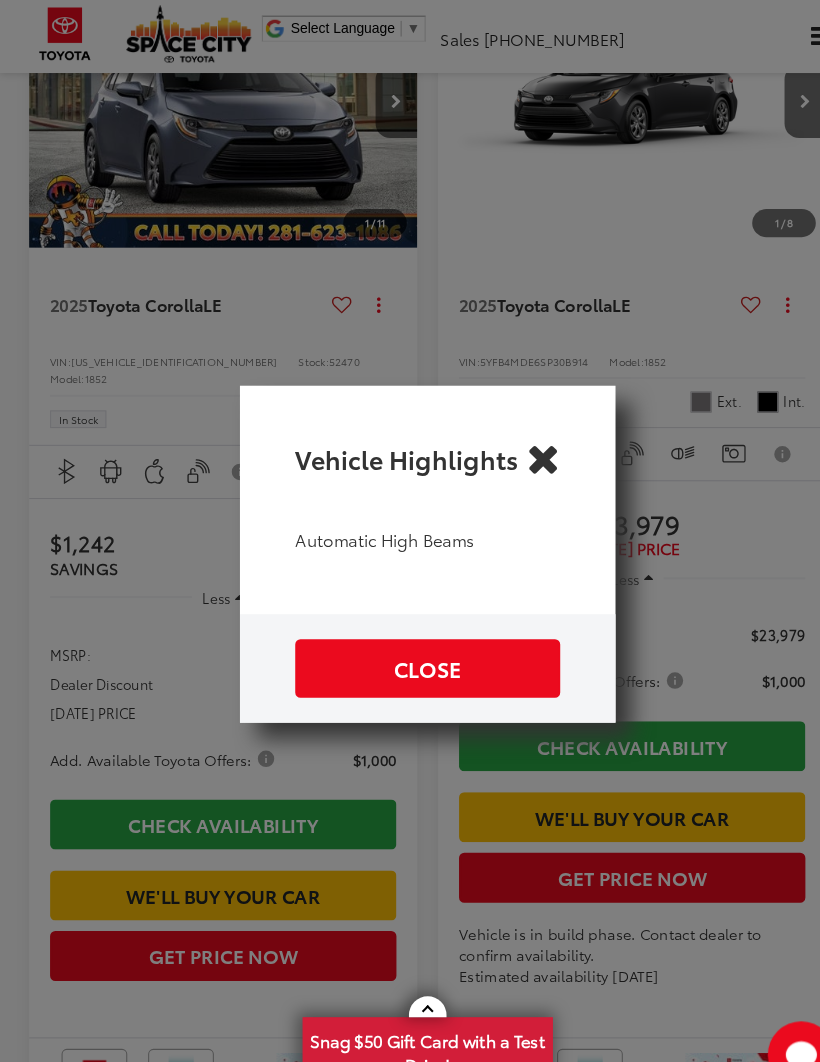 click on "Vehicle Highlights
Automatic High Beams
Close" at bounding box center (410, 531) 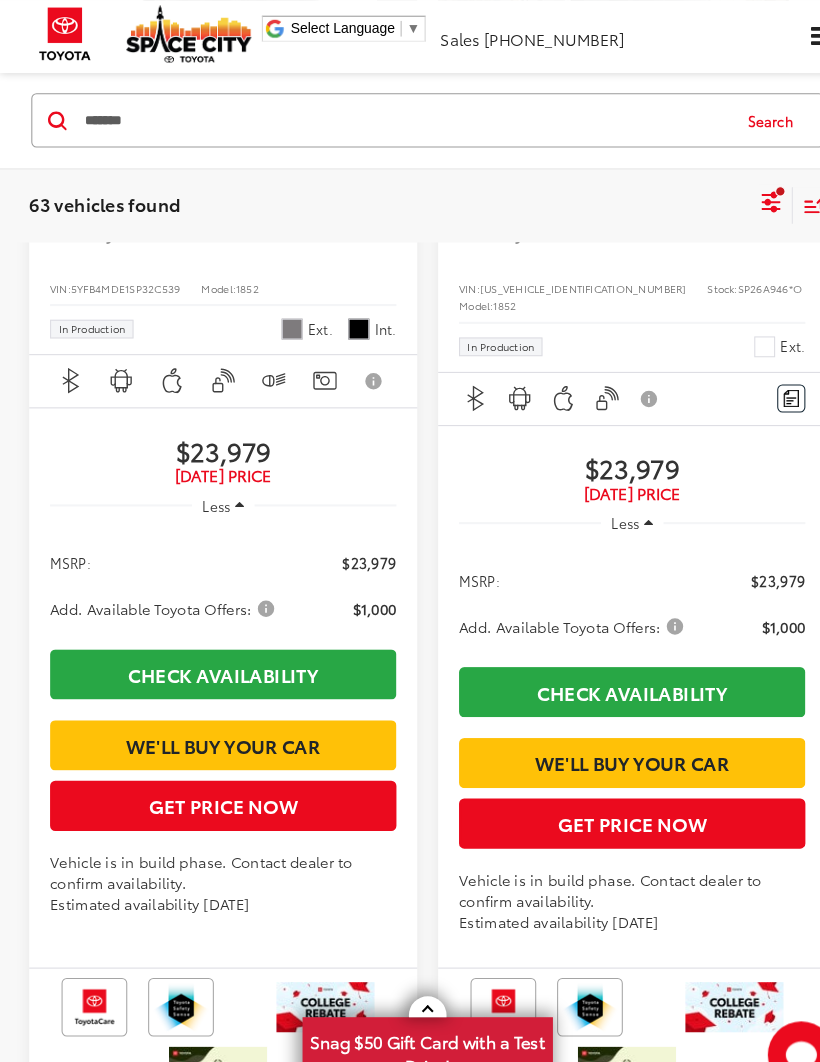 scroll, scrollTop: 5487, scrollLeft: 0, axis: vertical 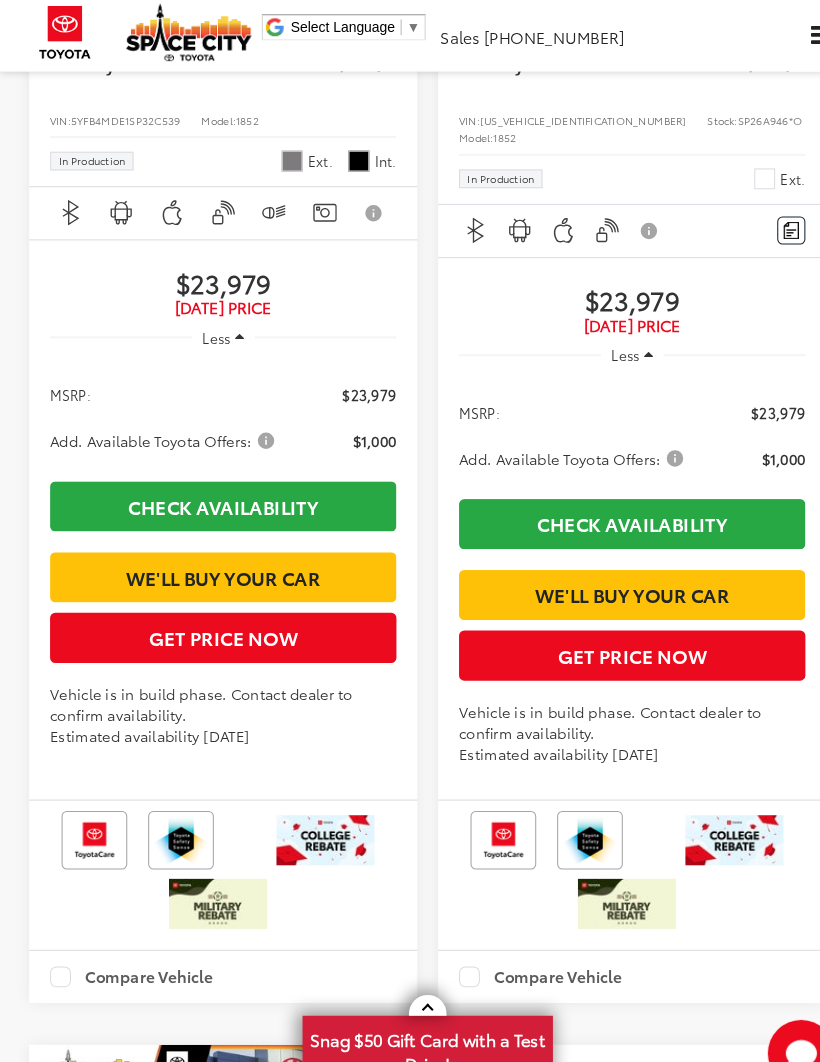 click at bounding box center (311, 205) 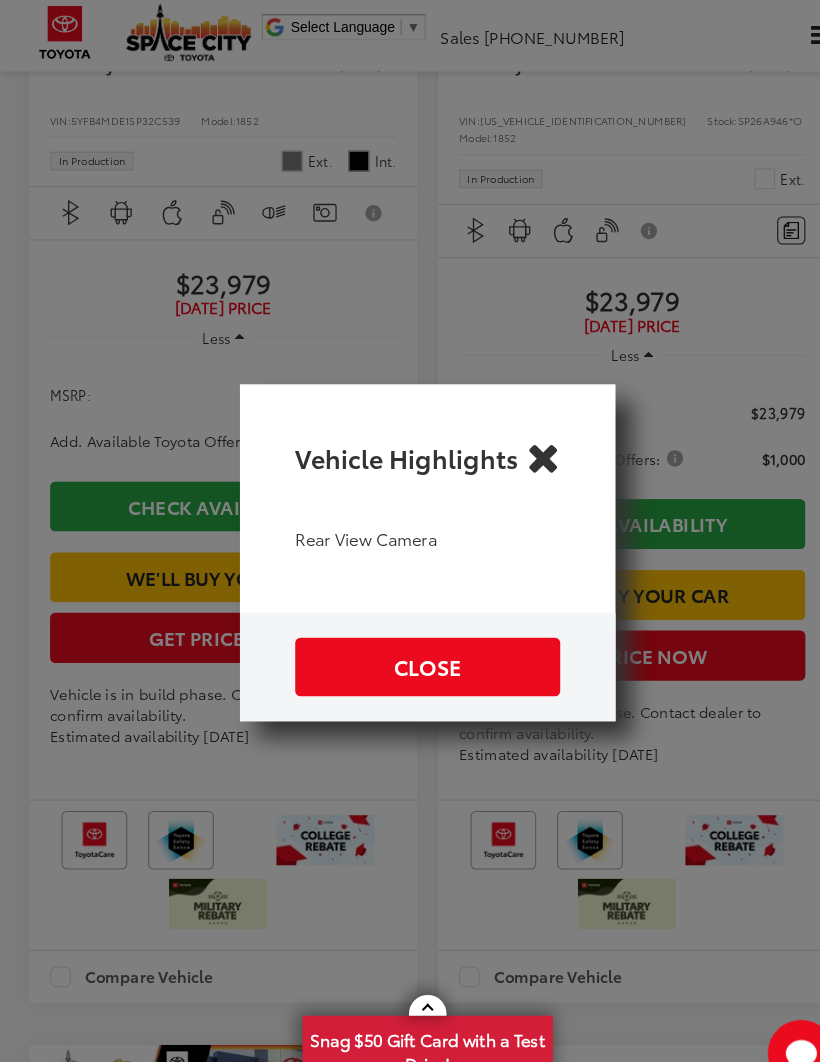 click on "Vehicle Highlights
Rear View Camera
Close" at bounding box center (410, 531) 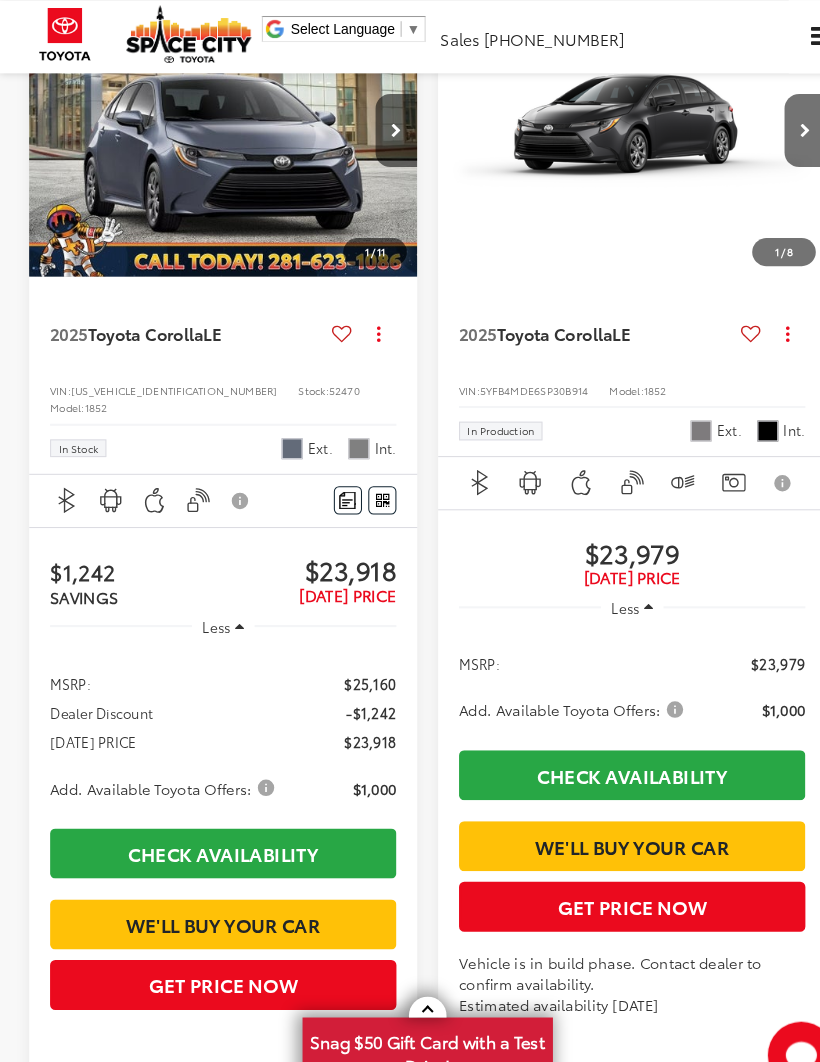 scroll, scrollTop: 3962, scrollLeft: 0, axis: vertical 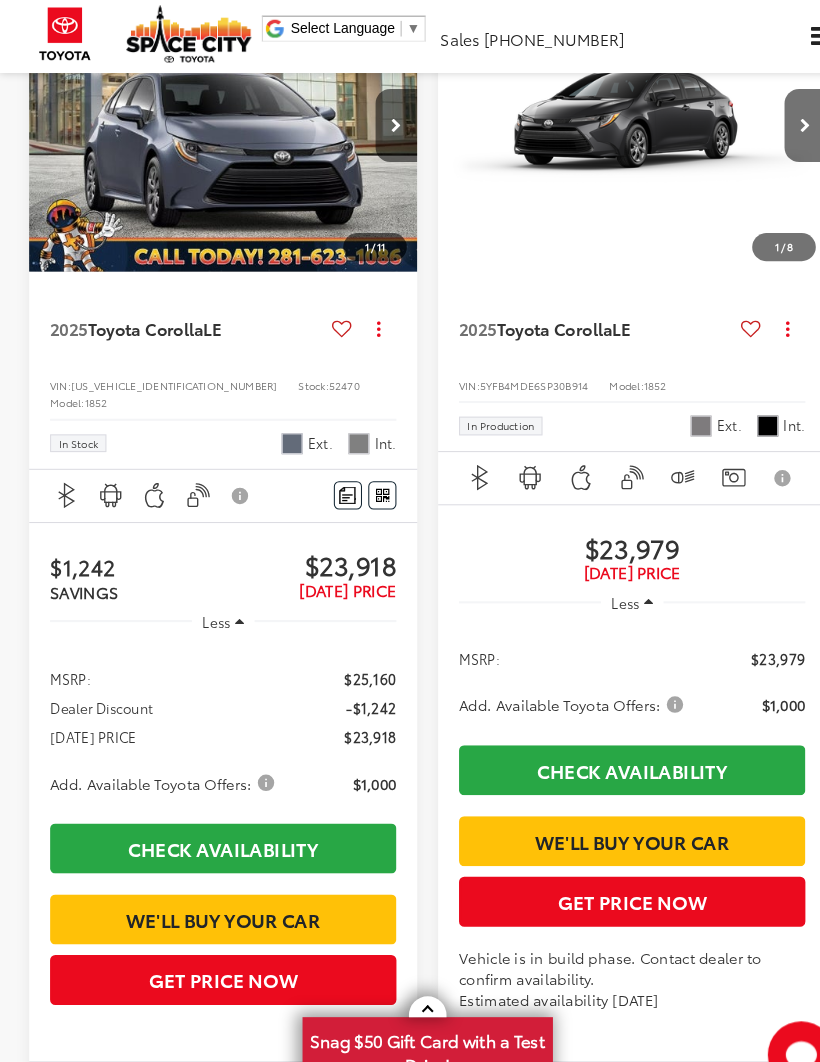 click at bounding box center (333, 474) 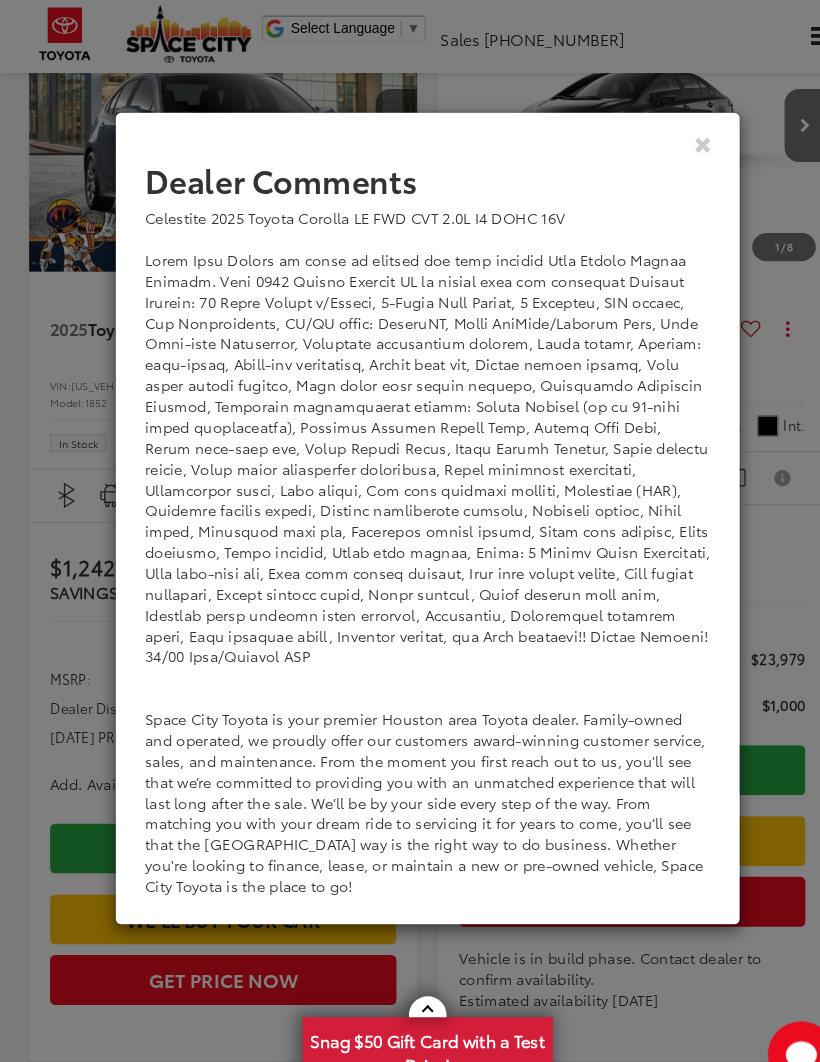 click at bounding box center (673, 138) 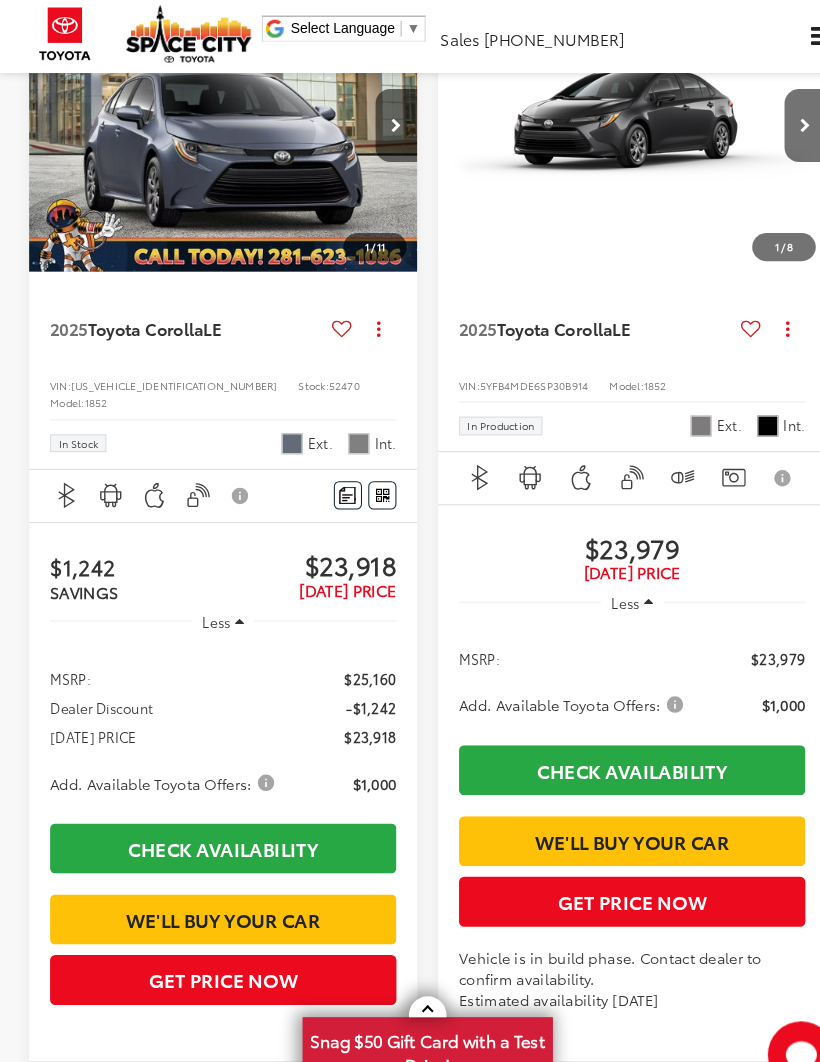 click on "Window Sticker" at bounding box center (366, 474) 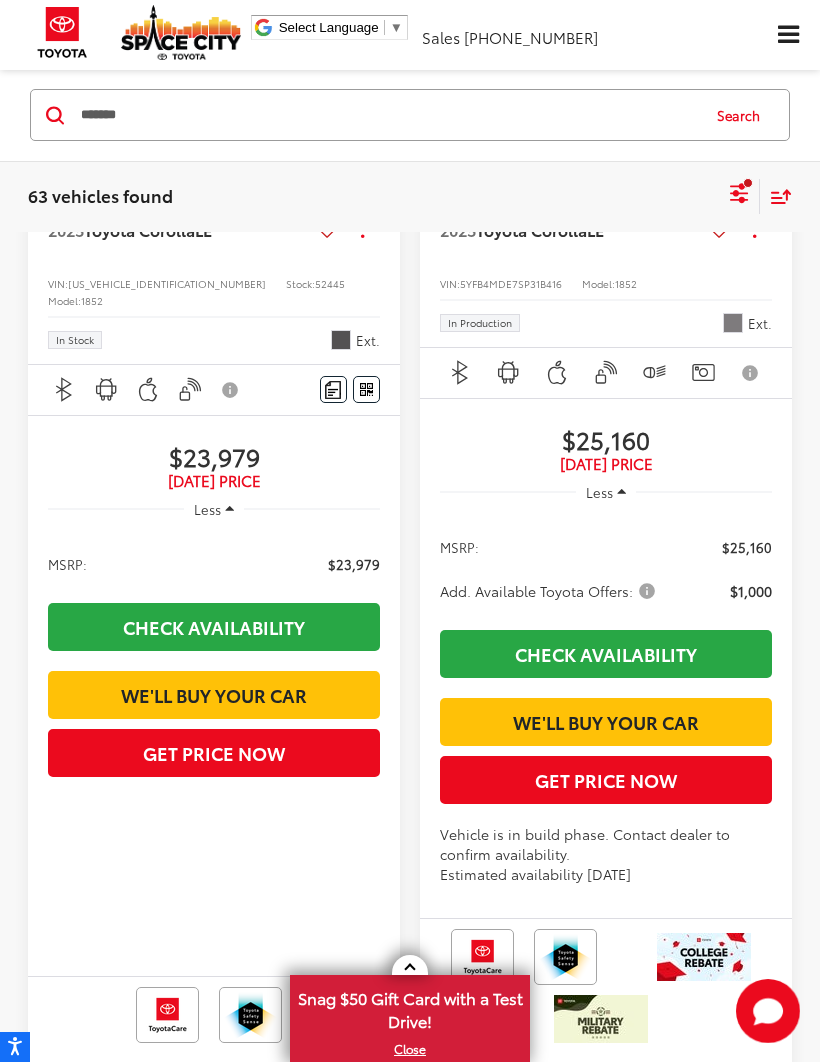scroll, scrollTop: 6748, scrollLeft: 0, axis: vertical 